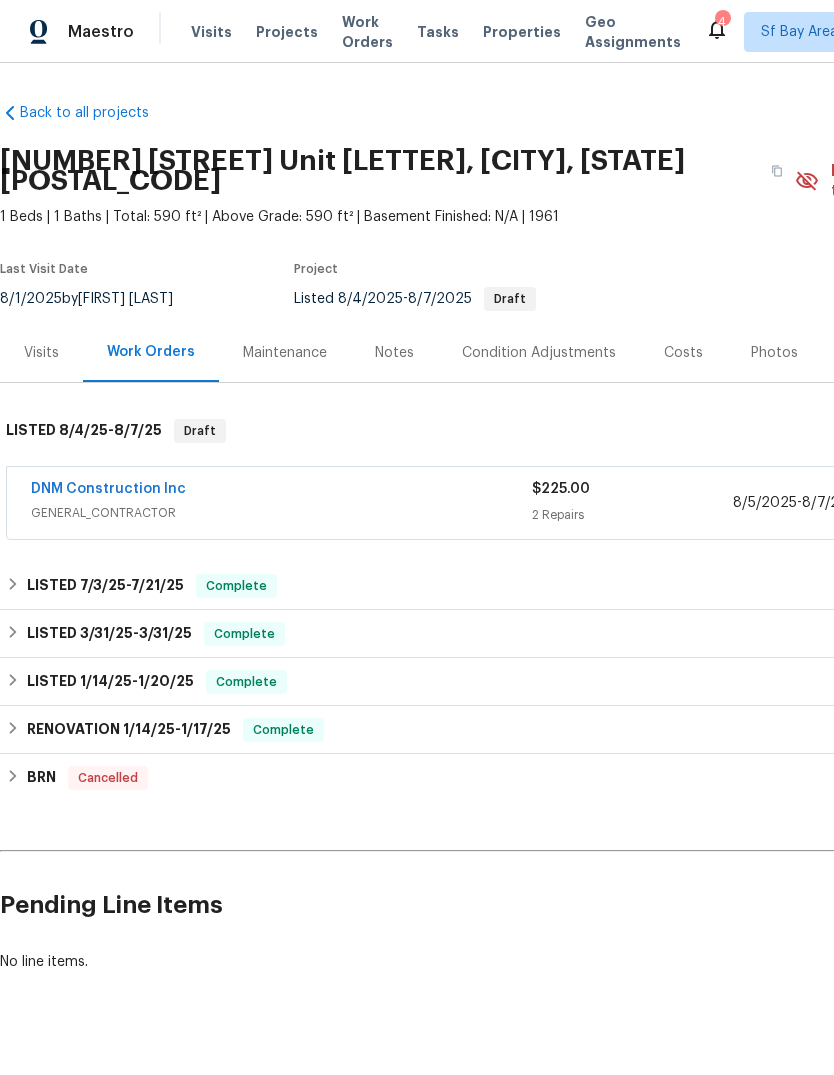 scroll, scrollTop: 0, scrollLeft: 0, axis: both 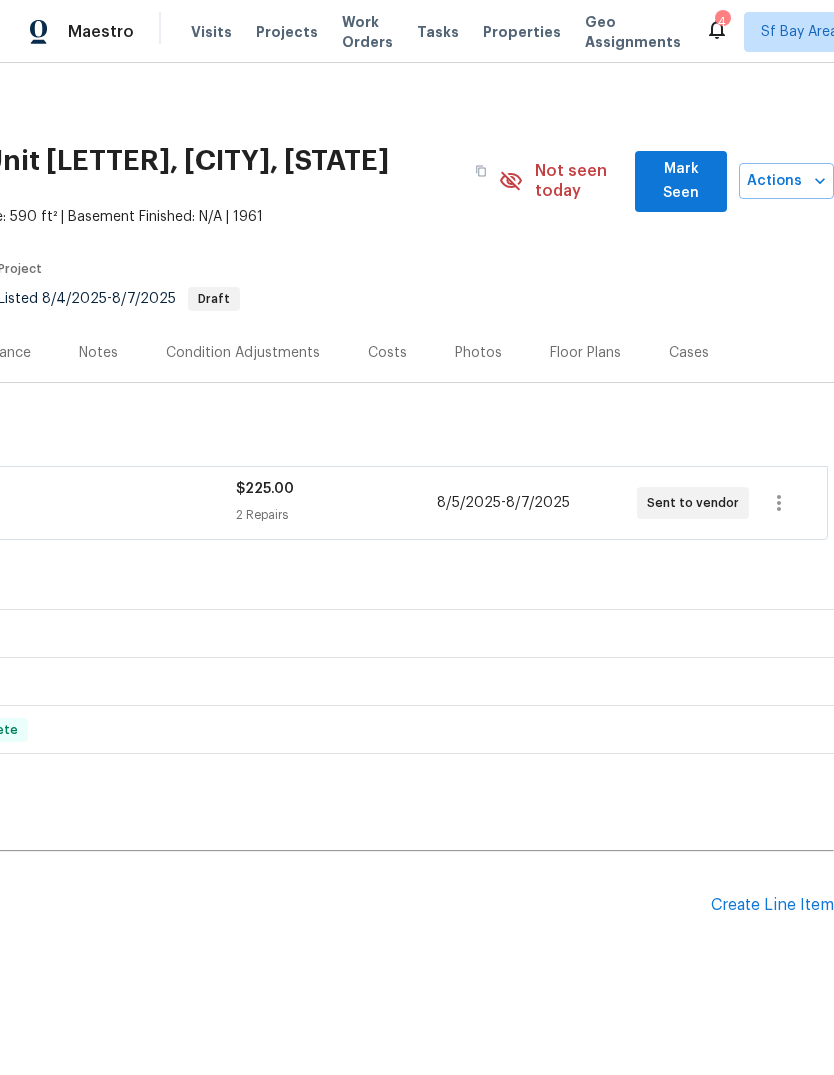 click on "Visits" at bounding box center [211, 32] 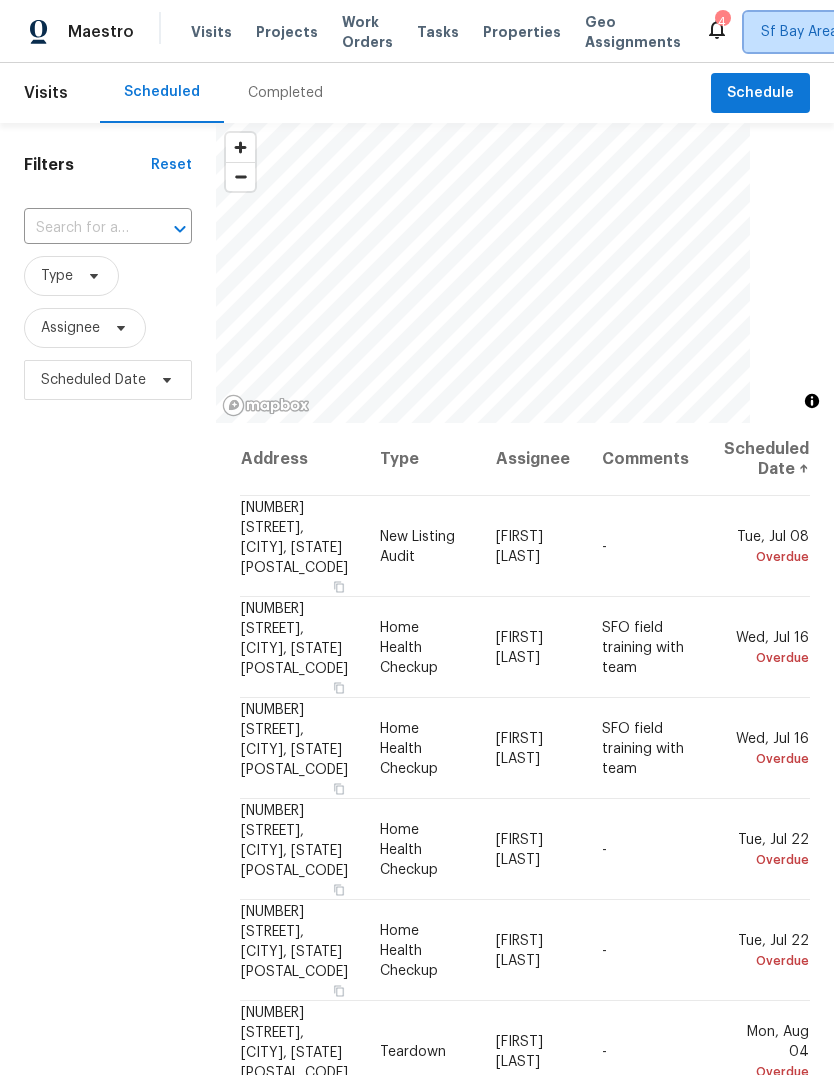 click on "Sf Bay Area + 2" at bounding box center (826, 32) 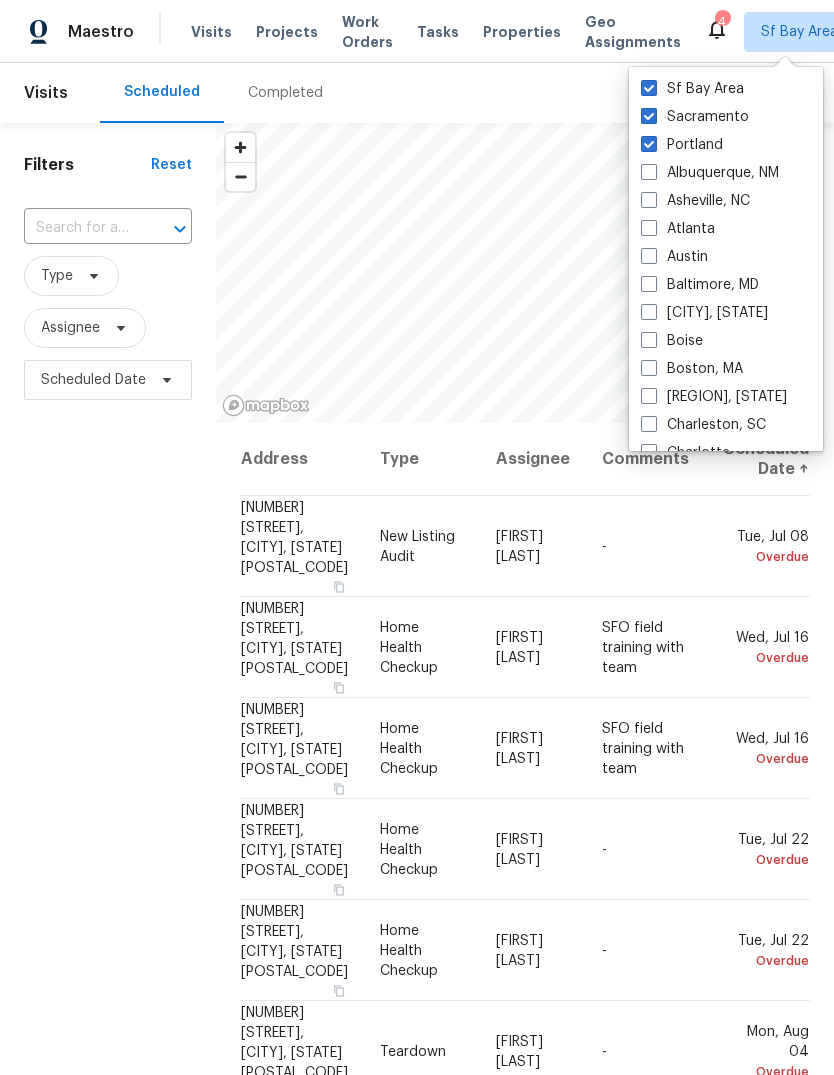 click on "Portland" at bounding box center [682, 145] 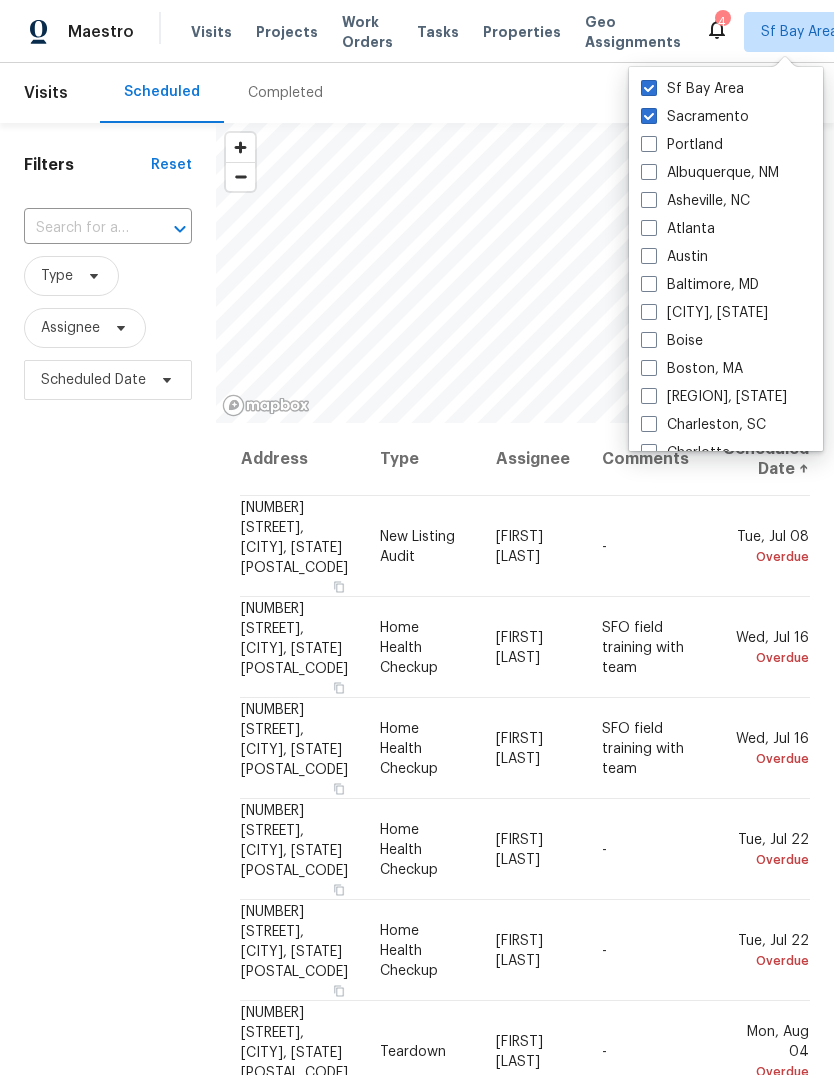 checkbox on "false" 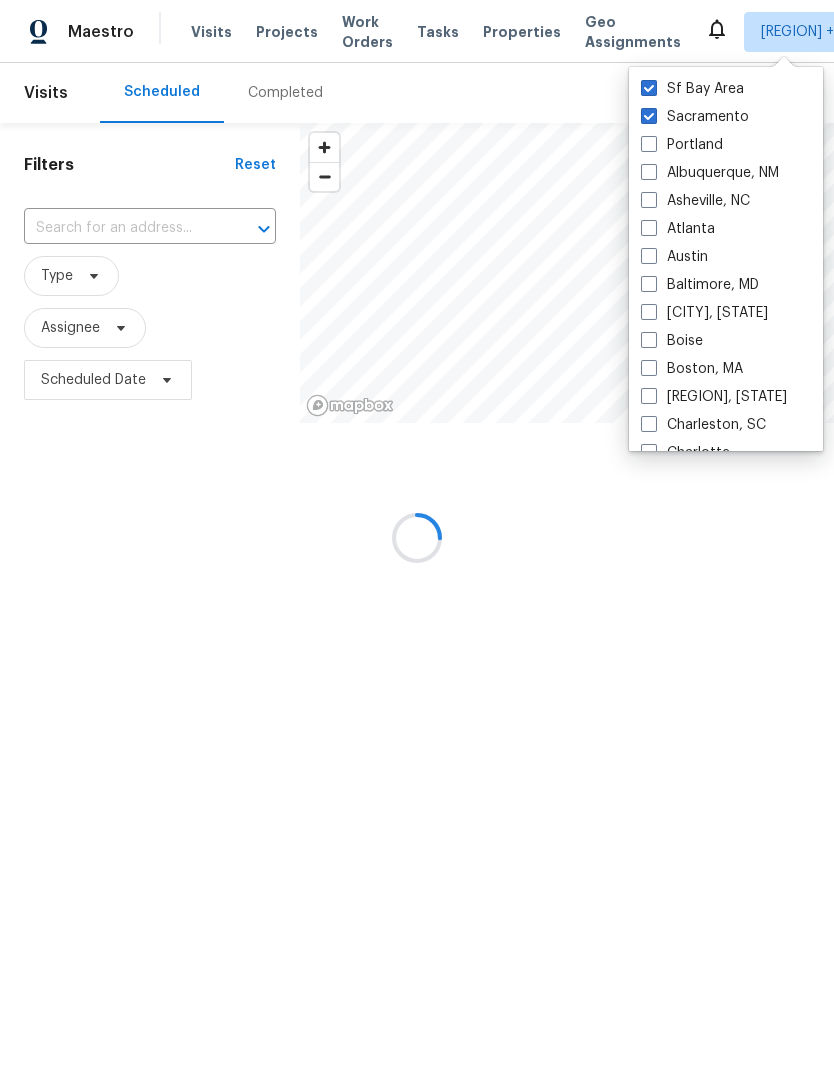 click at bounding box center (649, 116) 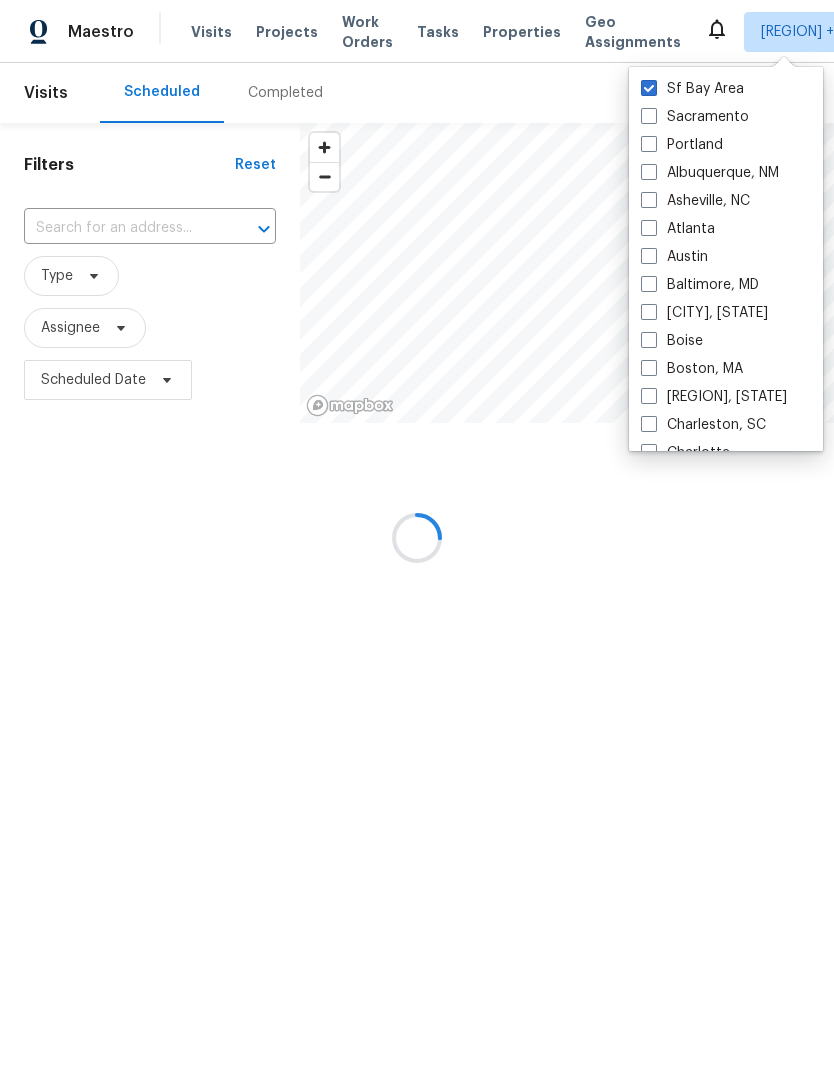 checkbox on "false" 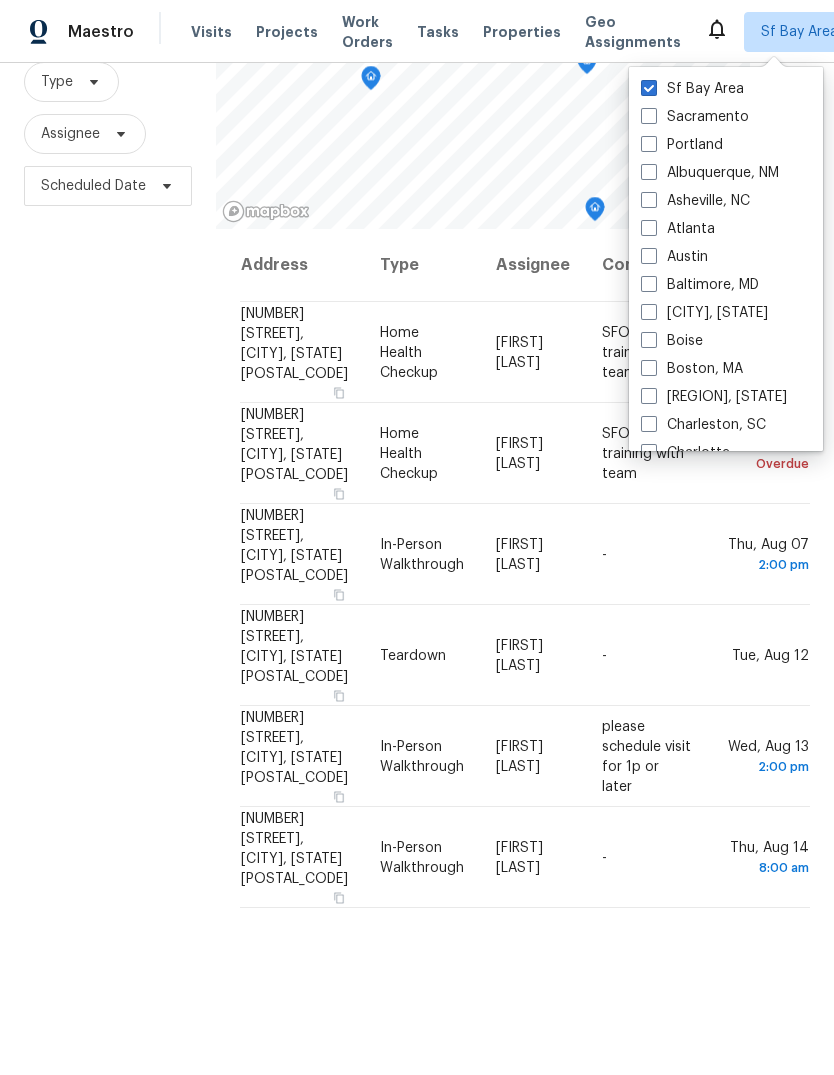 scroll, scrollTop: 193, scrollLeft: 0, axis: vertical 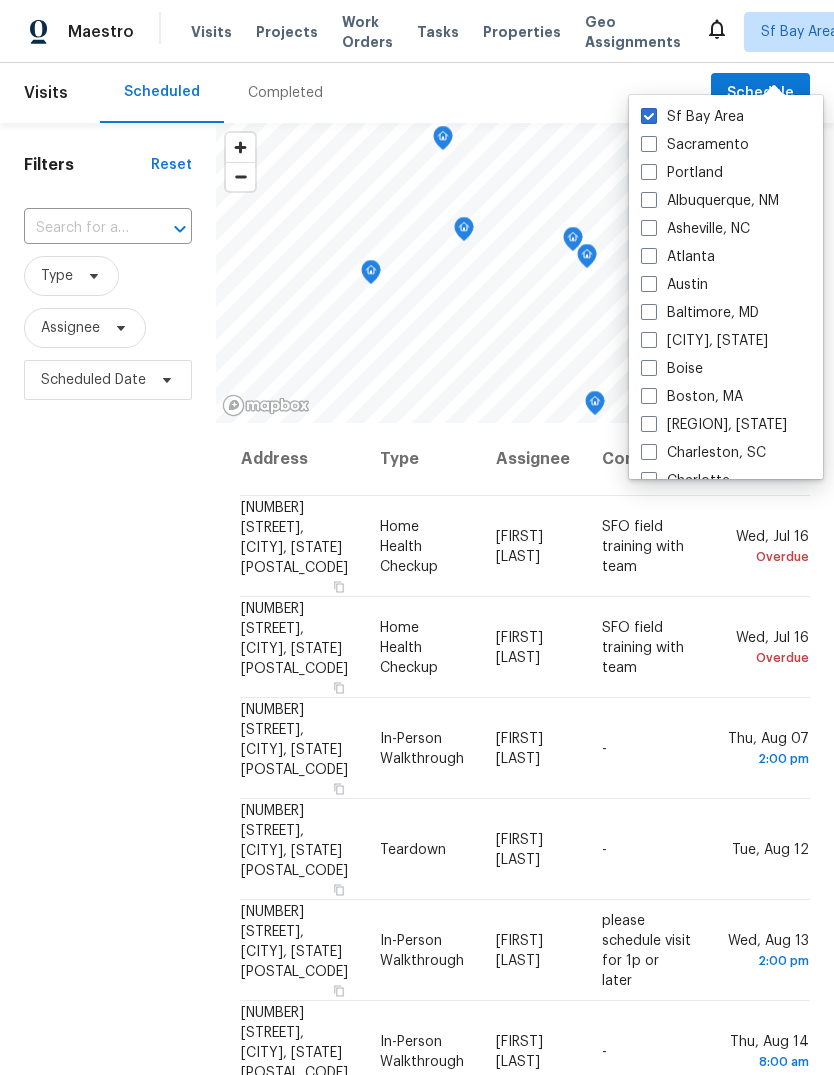 click on "Filters Reset ​ Type Assignee Scheduled Date" at bounding box center [108, 703] 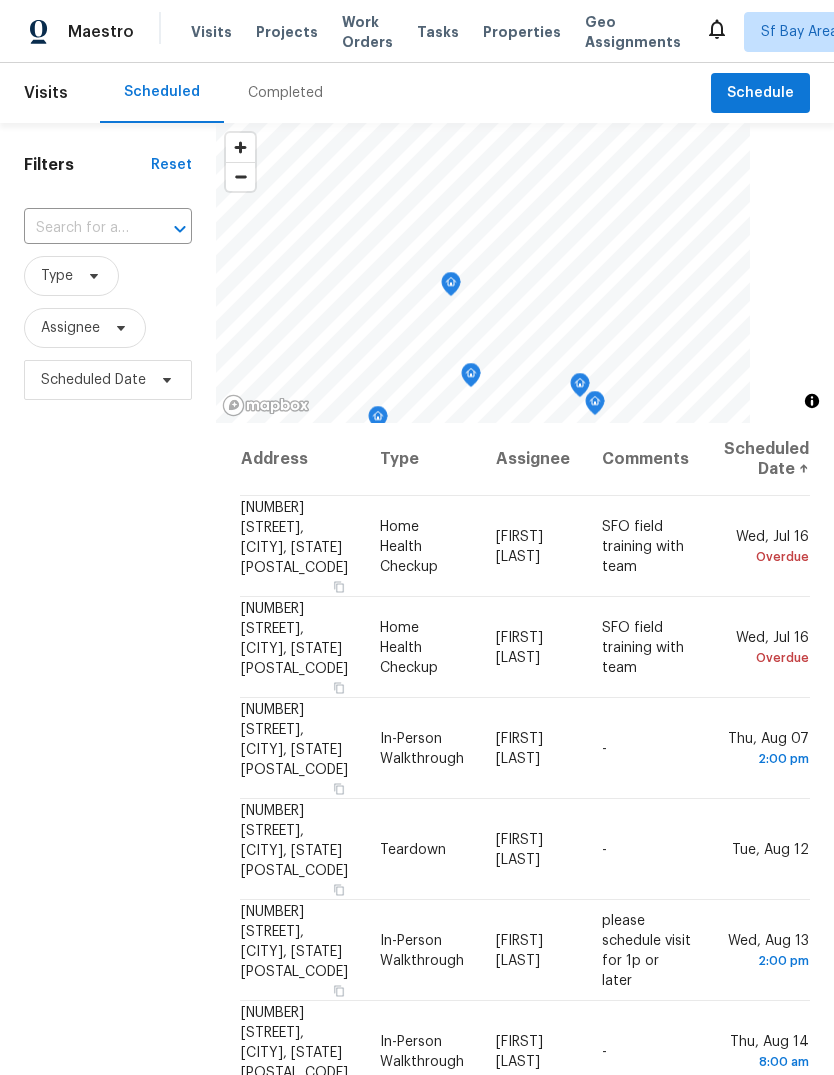 scroll, scrollTop: 0, scrollLeft: 0, axis: both 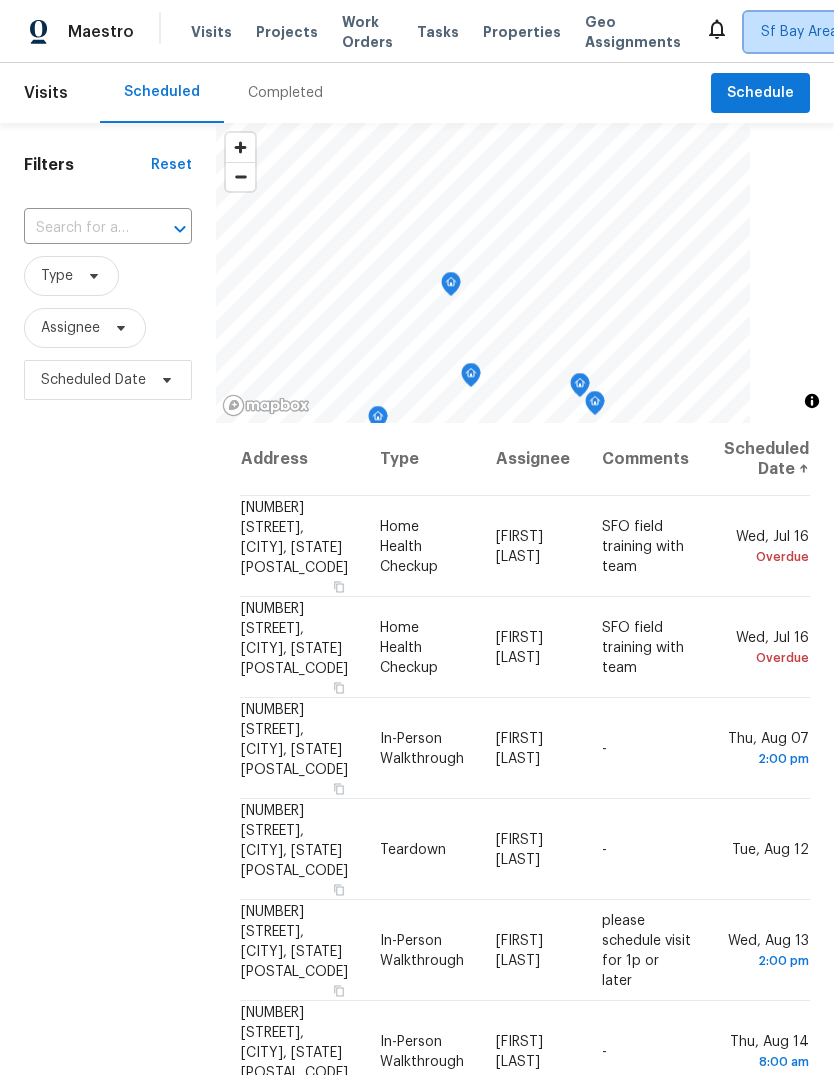 click on "Sf Bay Area" at bounding box center (799, 32) 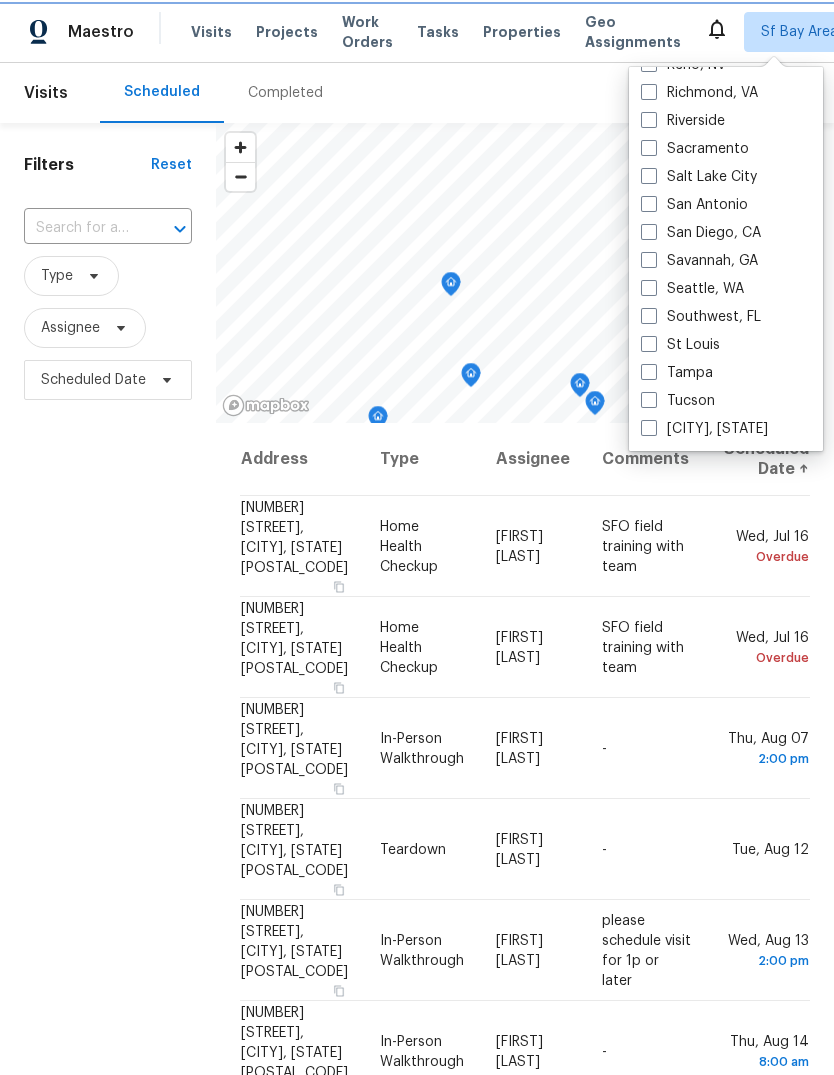 scroll, scrollTop: 1340, scrollLeft: 0, axis: vertical 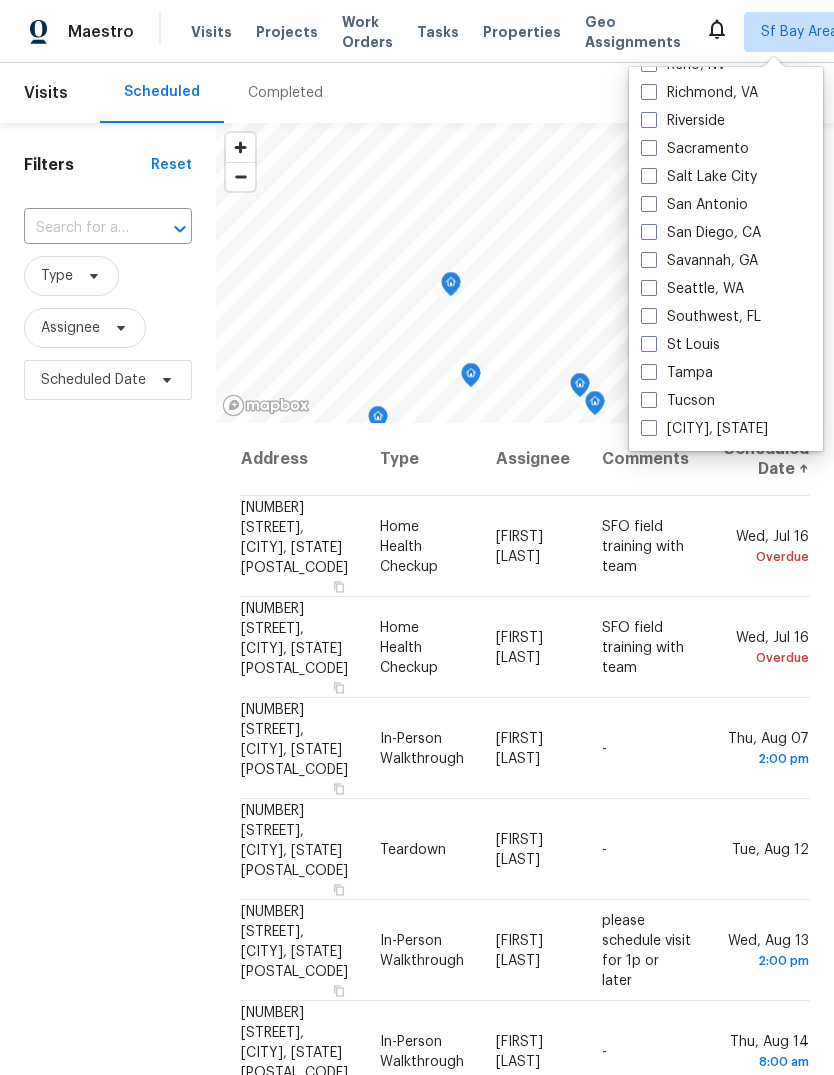 click at bounding box center (649, 148) 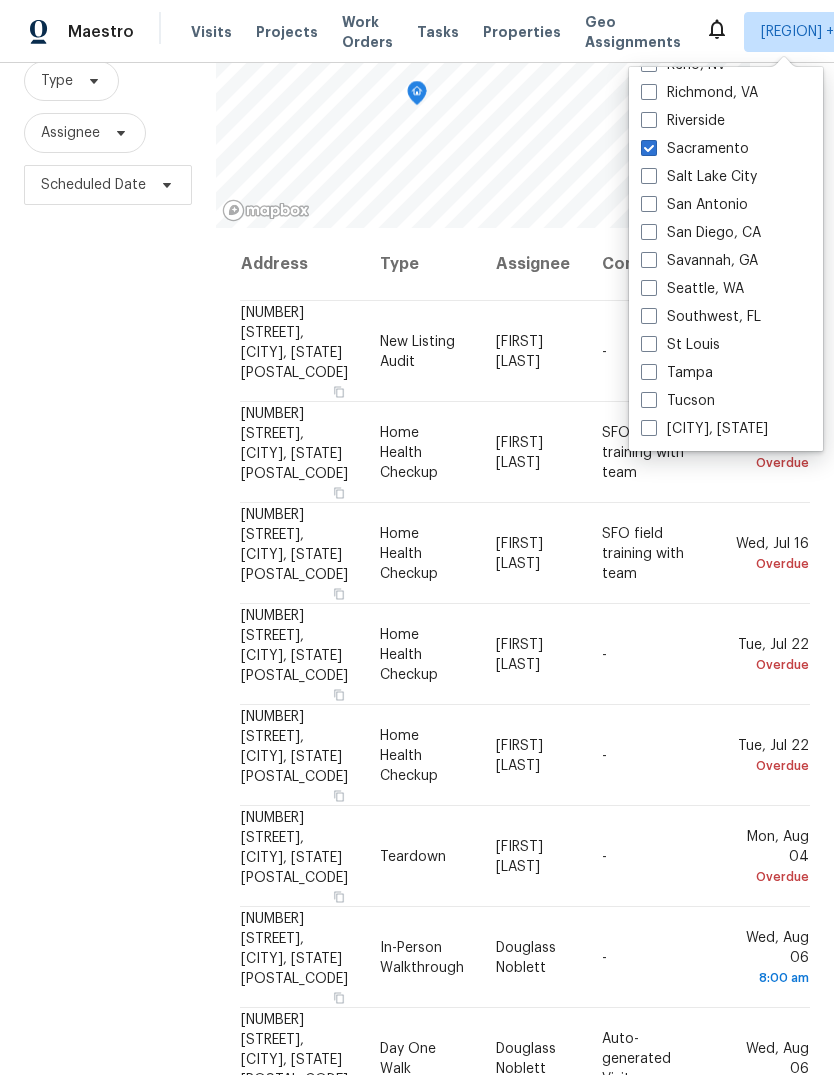 scroll, scrollTop: 193, scrollLeft: 0, axis: vertical 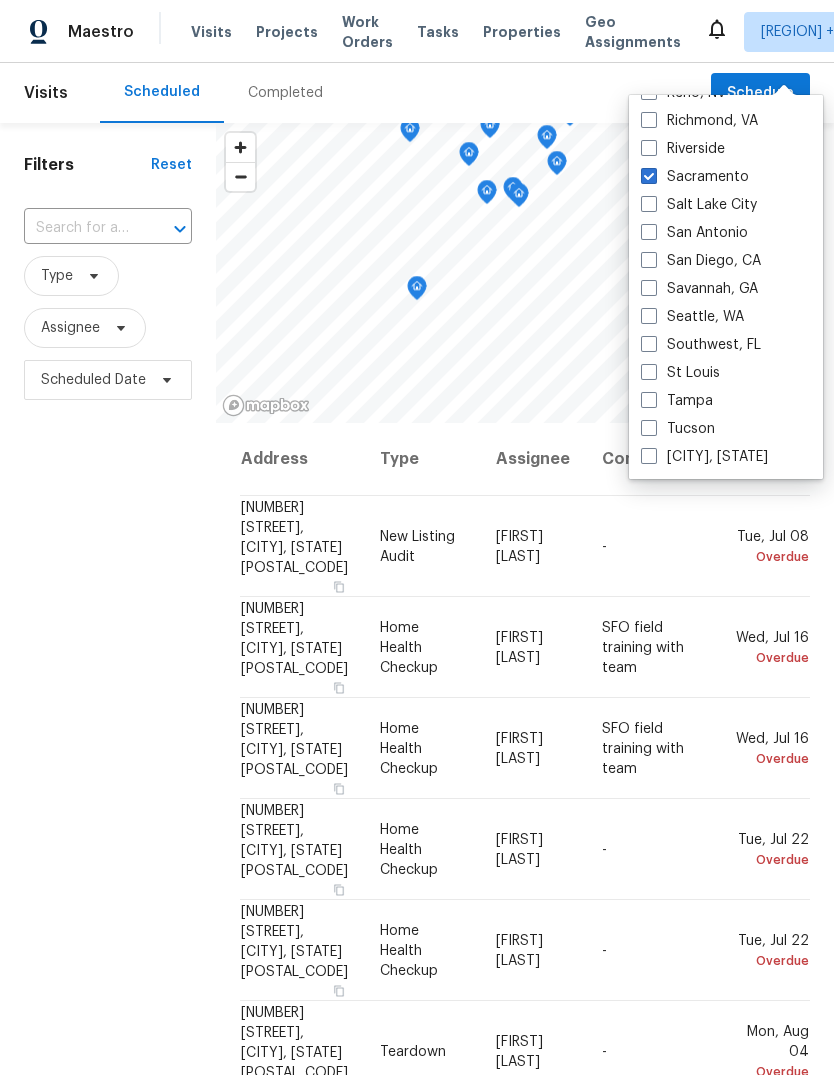 click at bounding box center (649, 176) 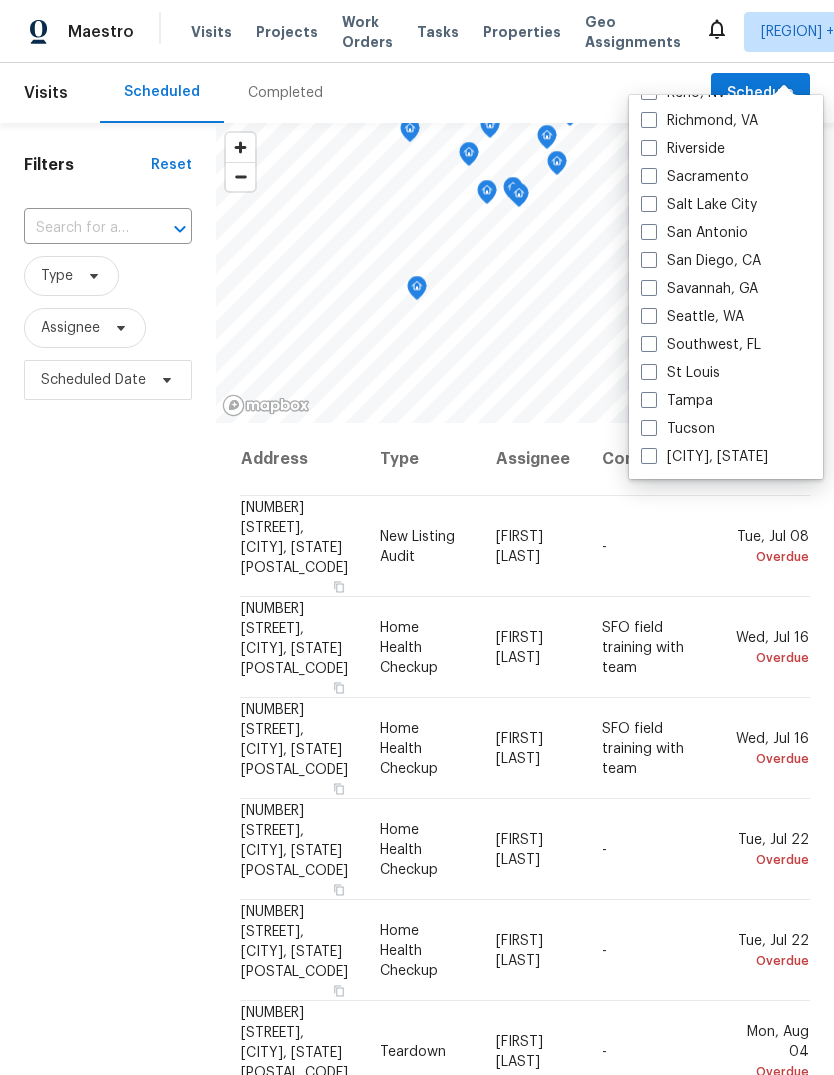 checkbox on "false" 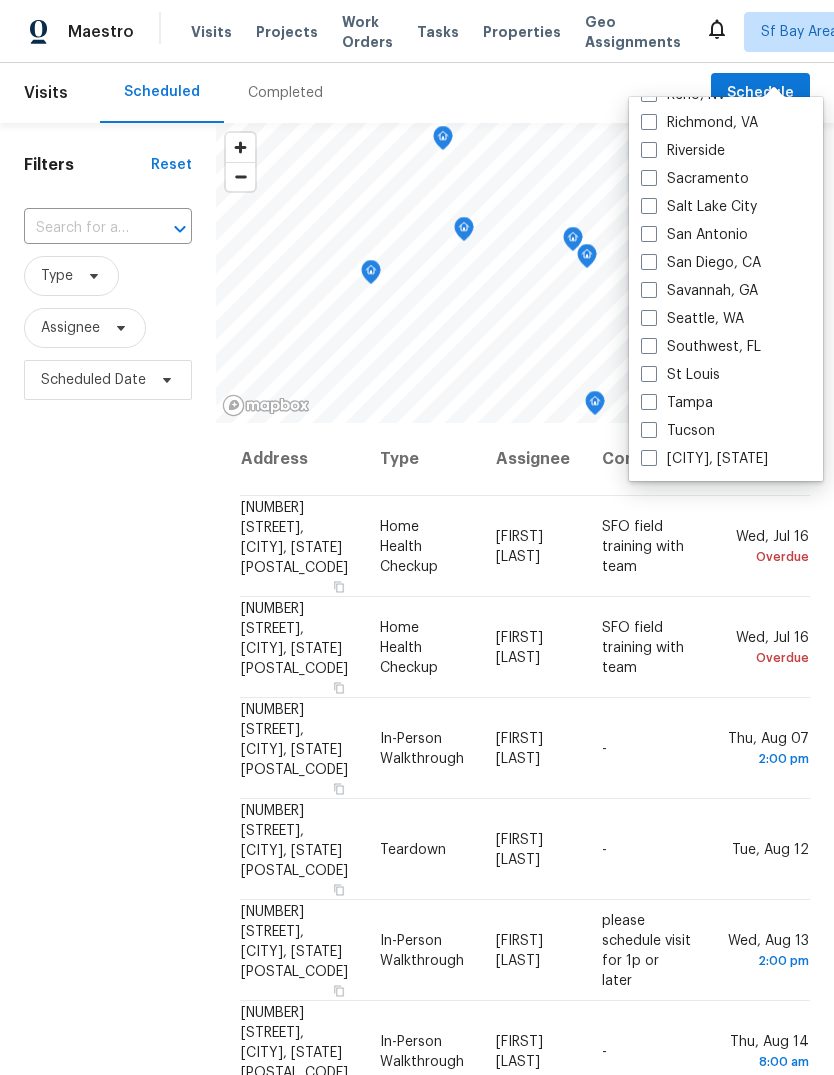 scroll, scrollTop: 0, scrollLeft: 0, axis: both 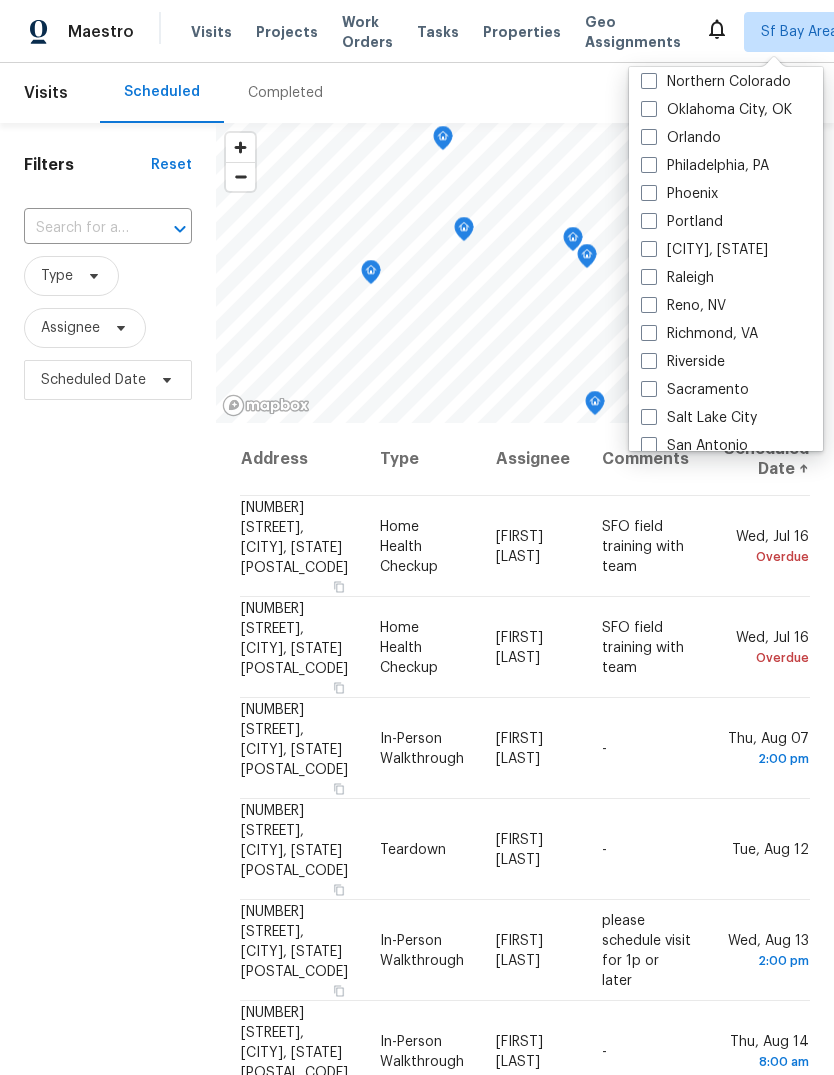 click at bounding box center (649, 221) 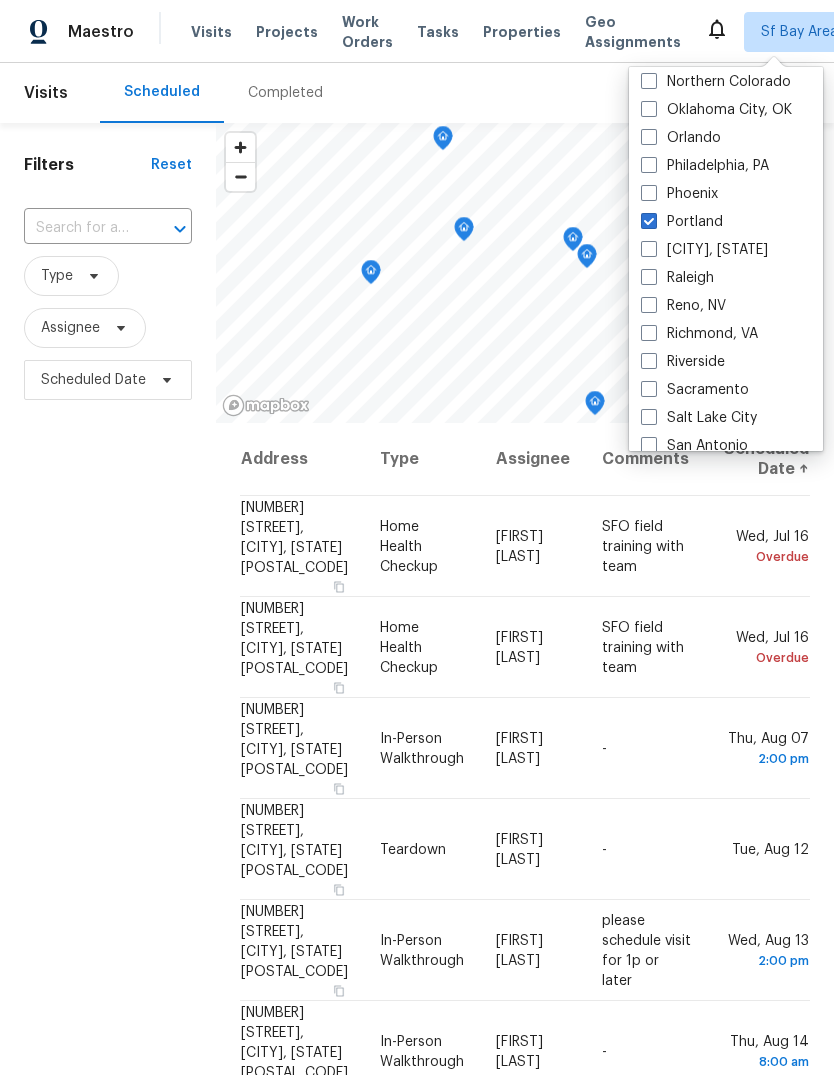checkbox on "true" 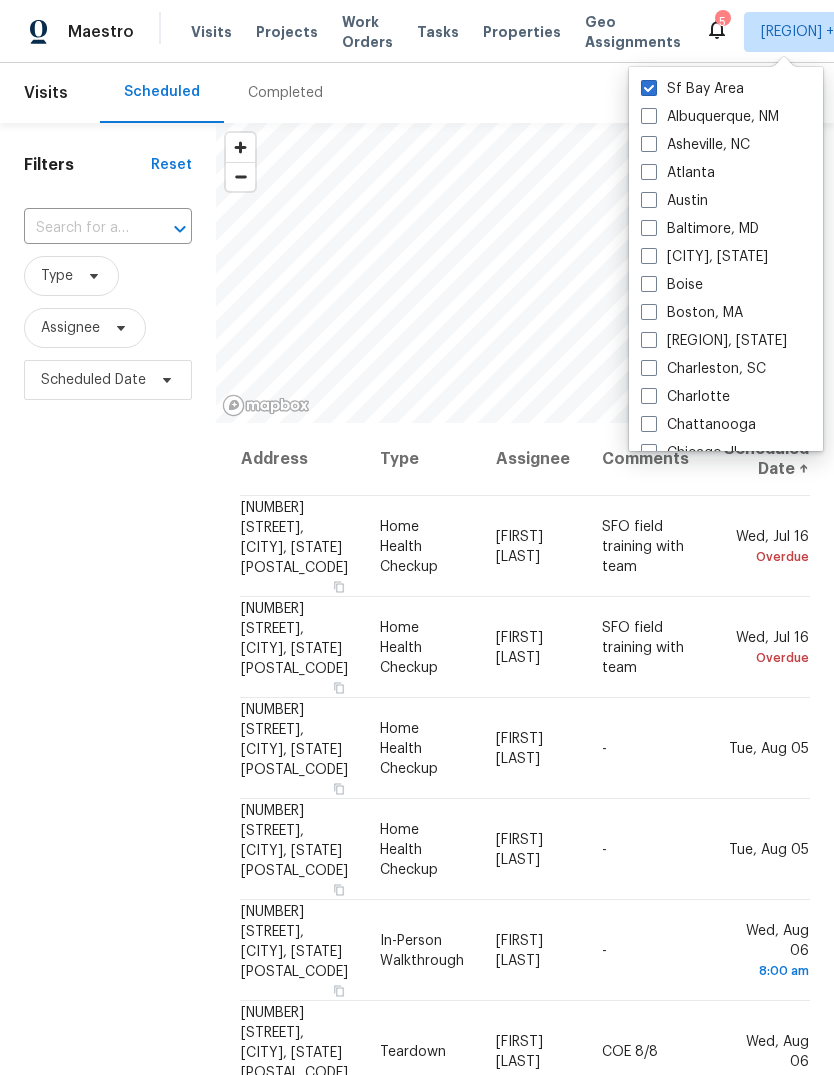 scroll, scrollTop: 0, scrollLeft: 0, axis: both 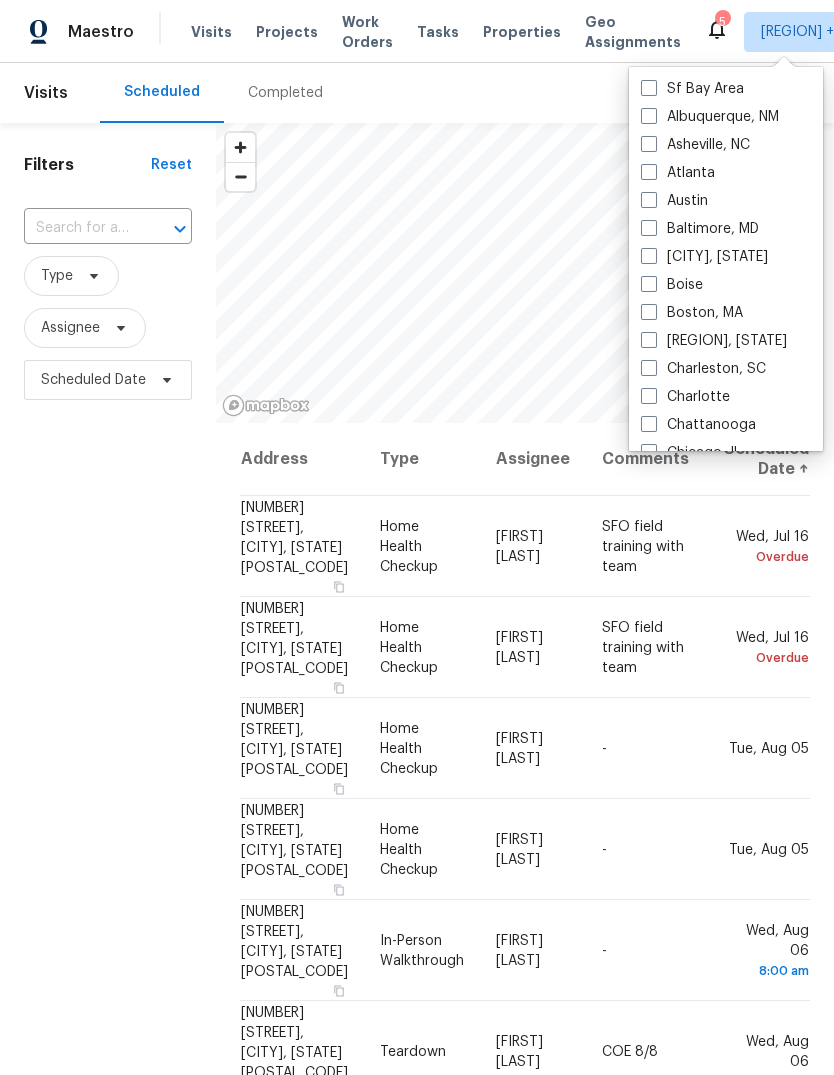 checkbox on "false" 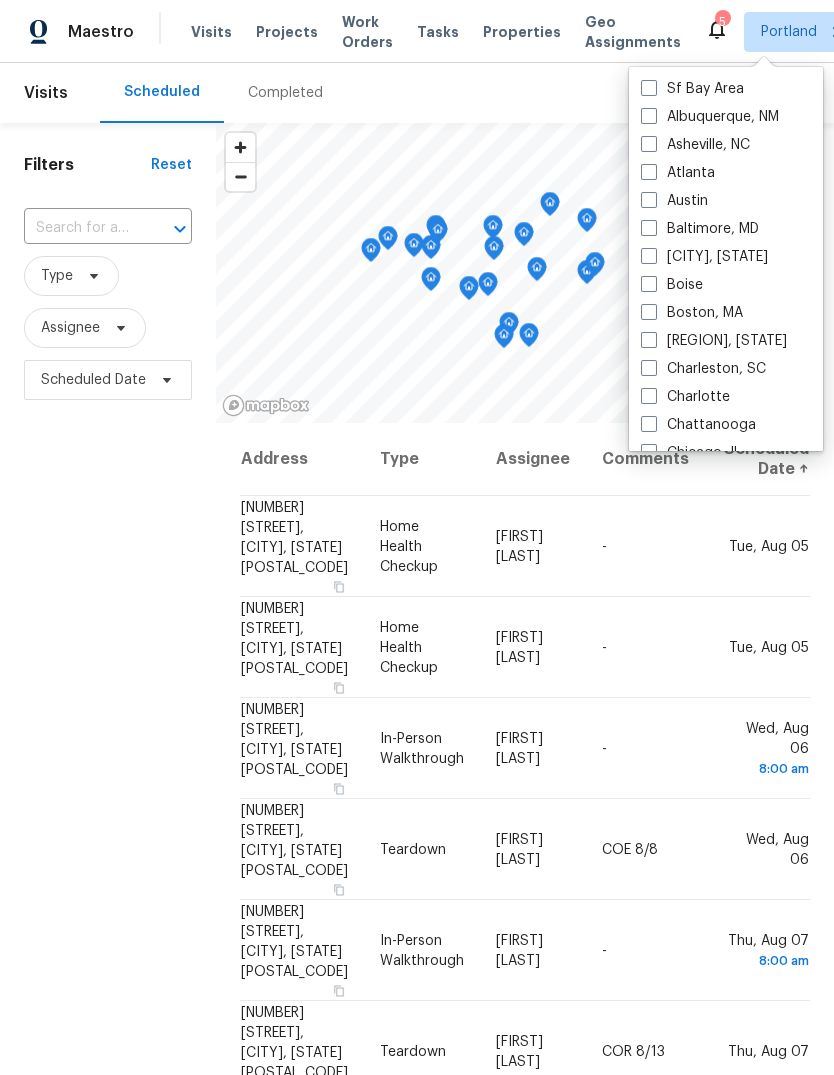 click on "Filters Reset ​ Type Assignee Scheduled Date" at bounding box center (108, 703) 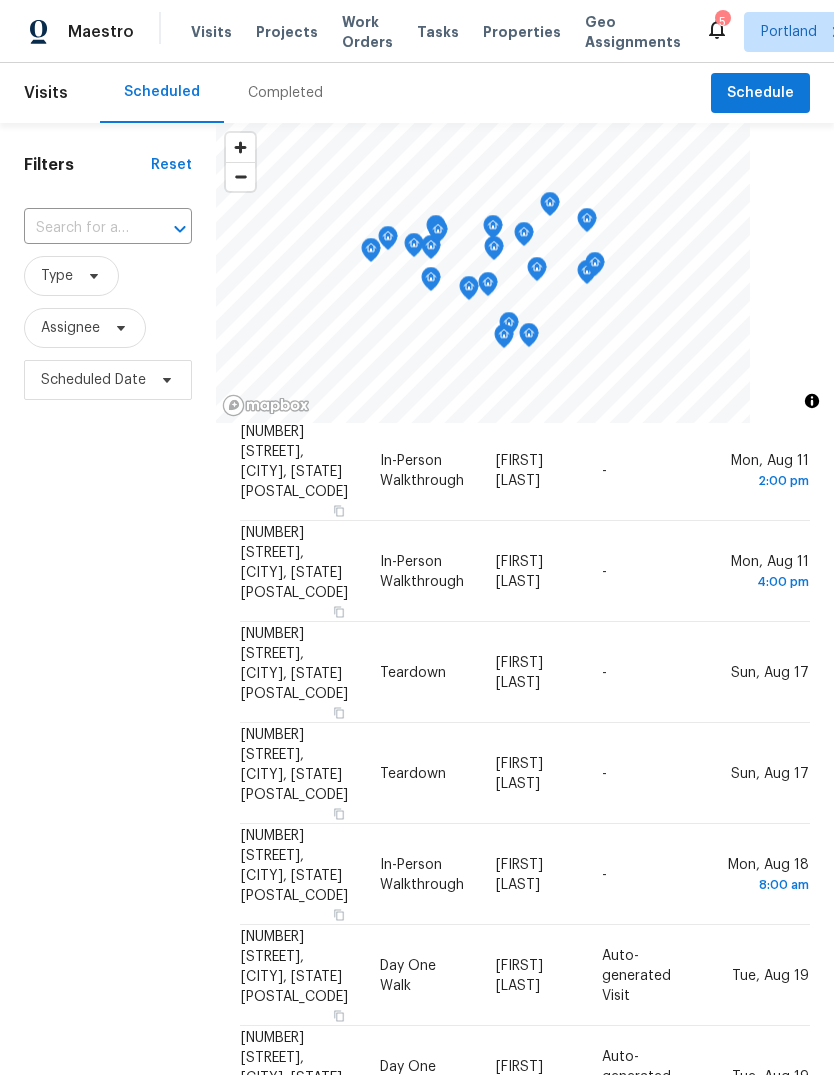 scroll, scrollTop: 1307, scrollLeft: 0, axis: vertical 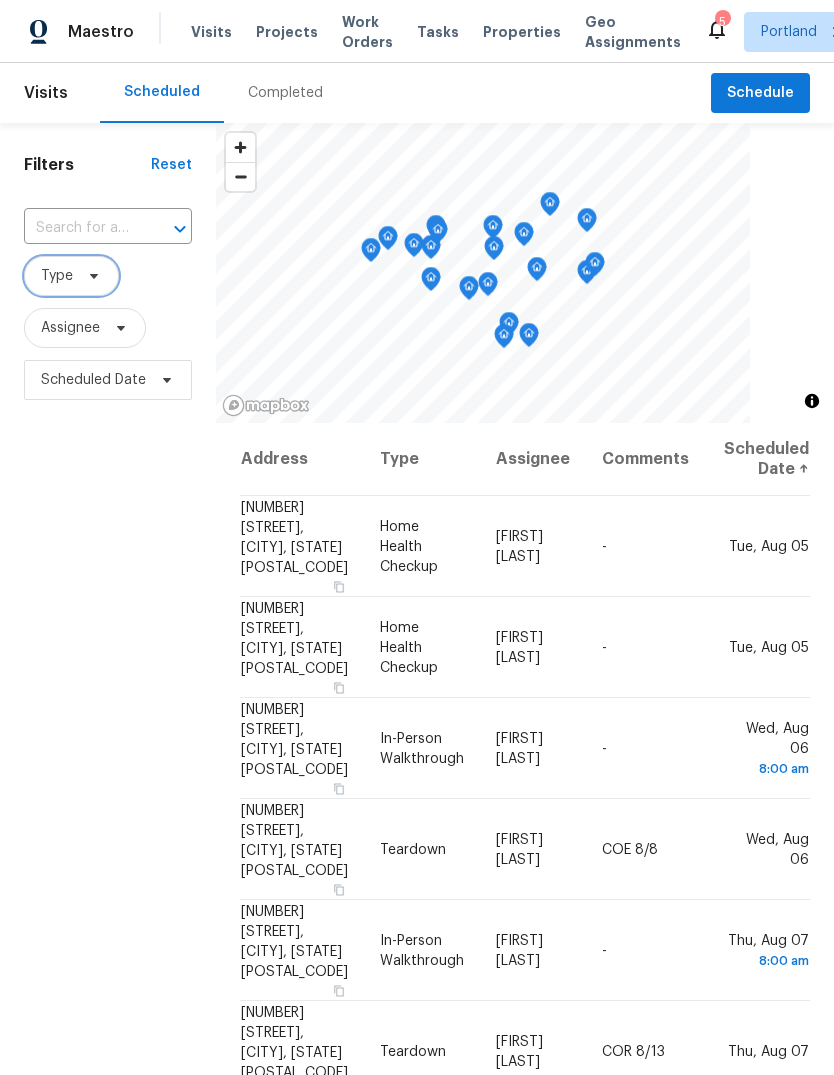 click on "Type" at bounding box center [57, 276] 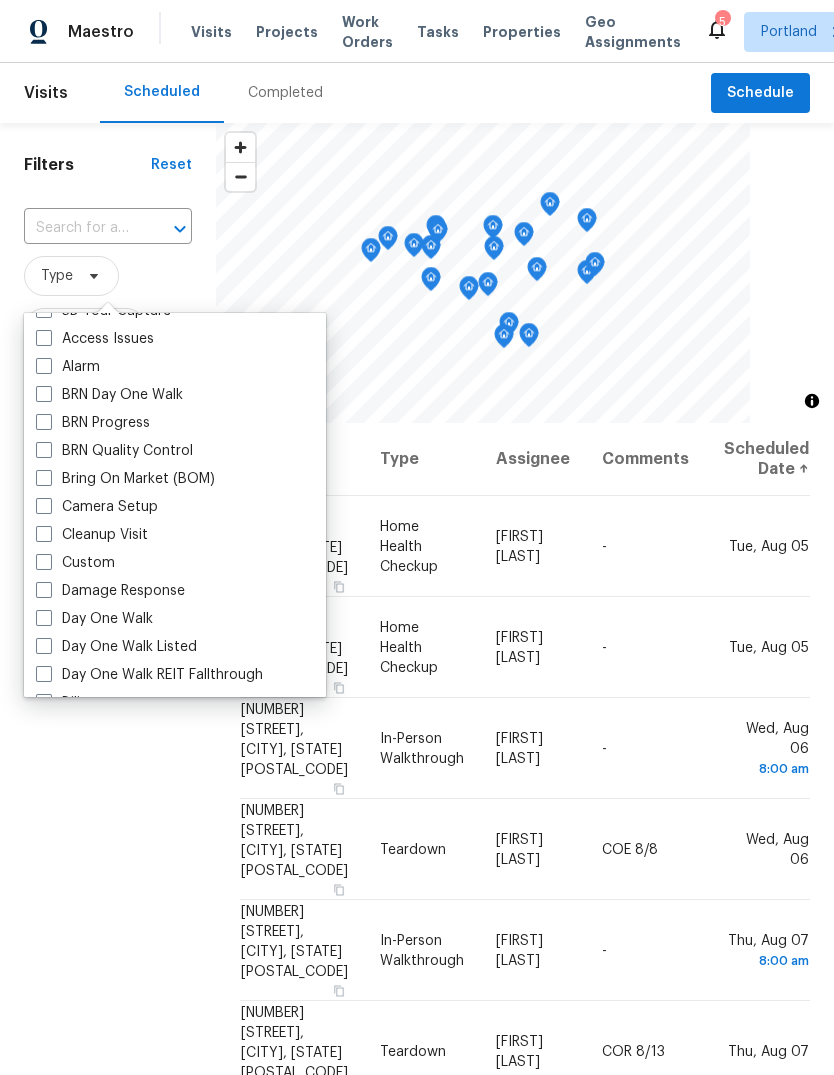 scroll, scrollTop: 80, scrollLeft: 0, axis: vertical 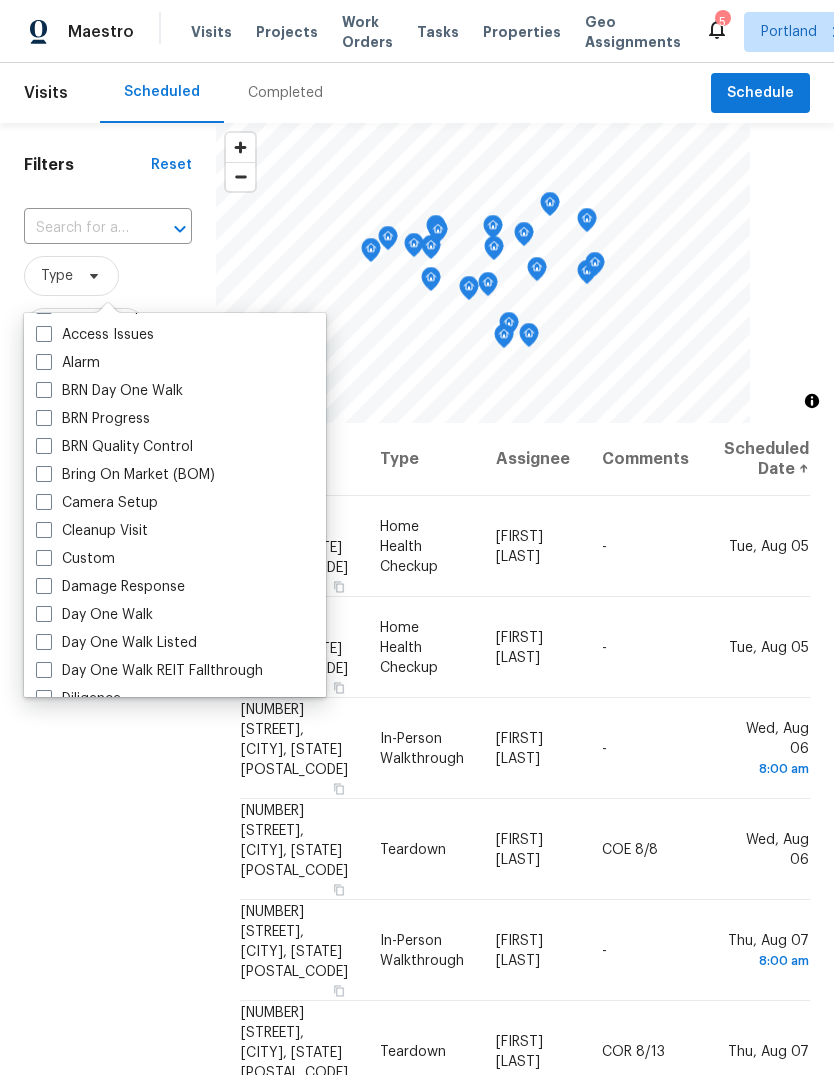 click on "Day One Walk" at bounding box center [94, 615] 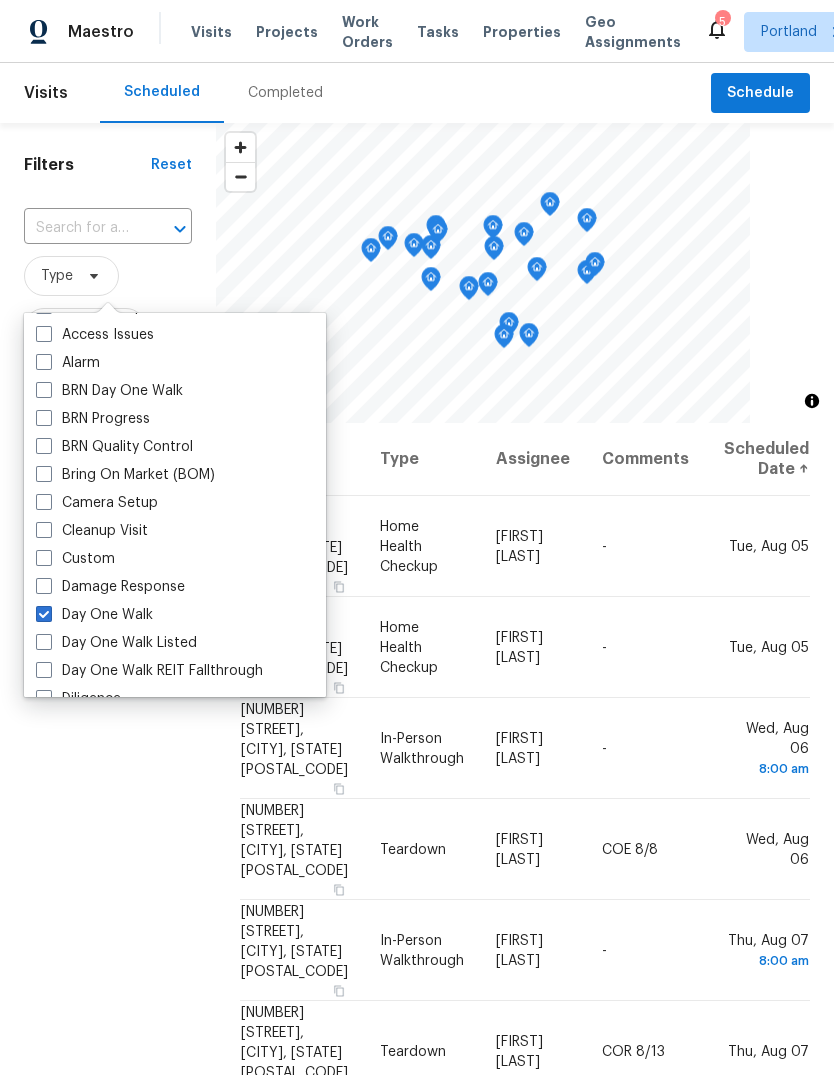 checkbox on "true" 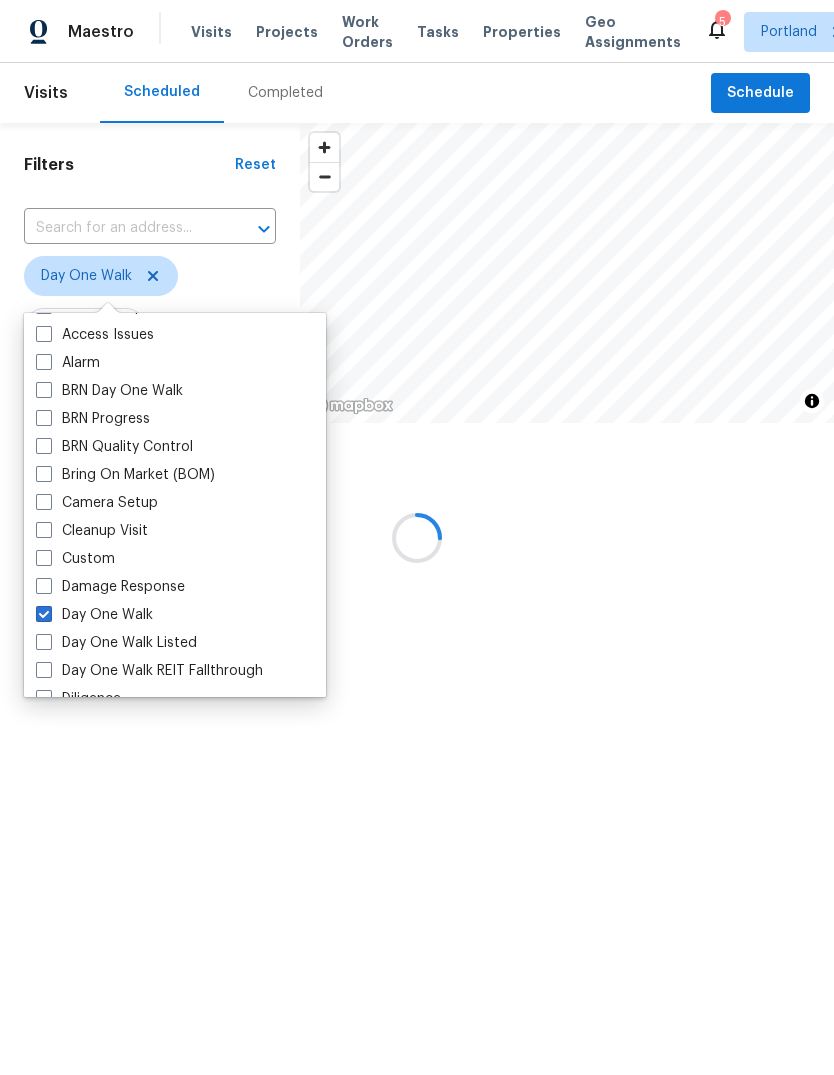 scroll, scrollTop: 0, scrollLeft: 0, axis: both 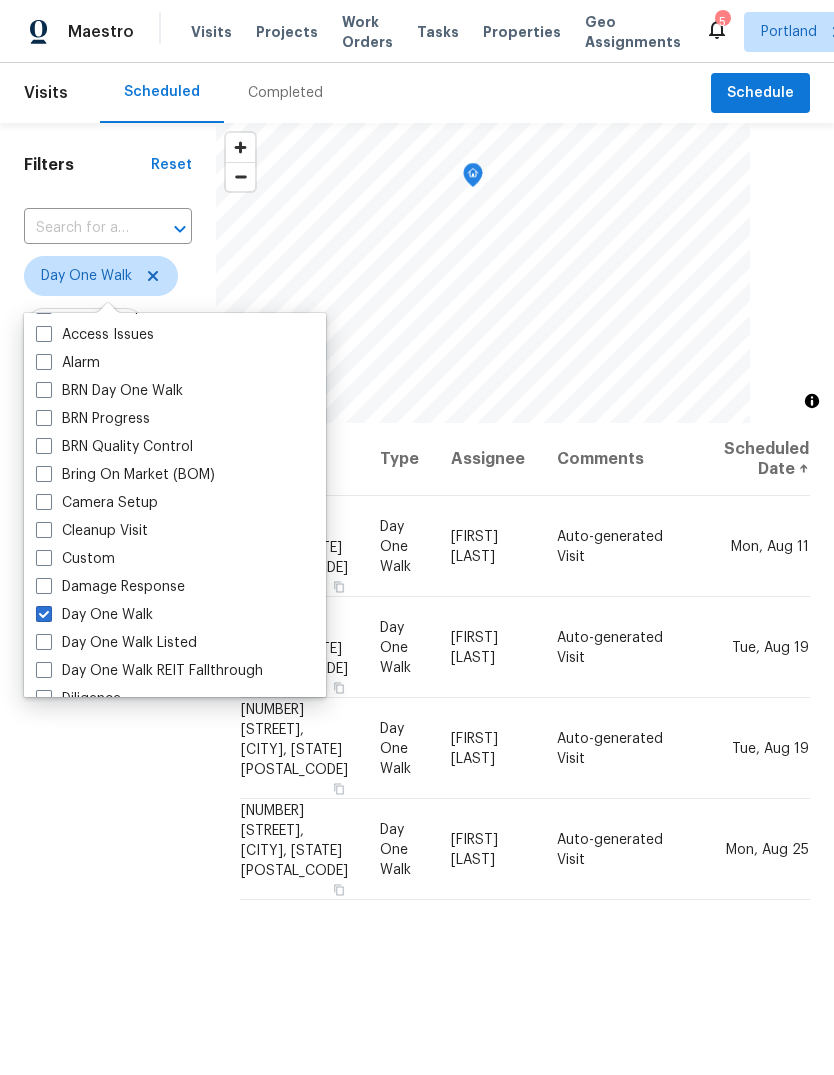 click on "Filters Reset ​ Day One Walk Assignee Scheduled Date" at bounding box center [108, 703] 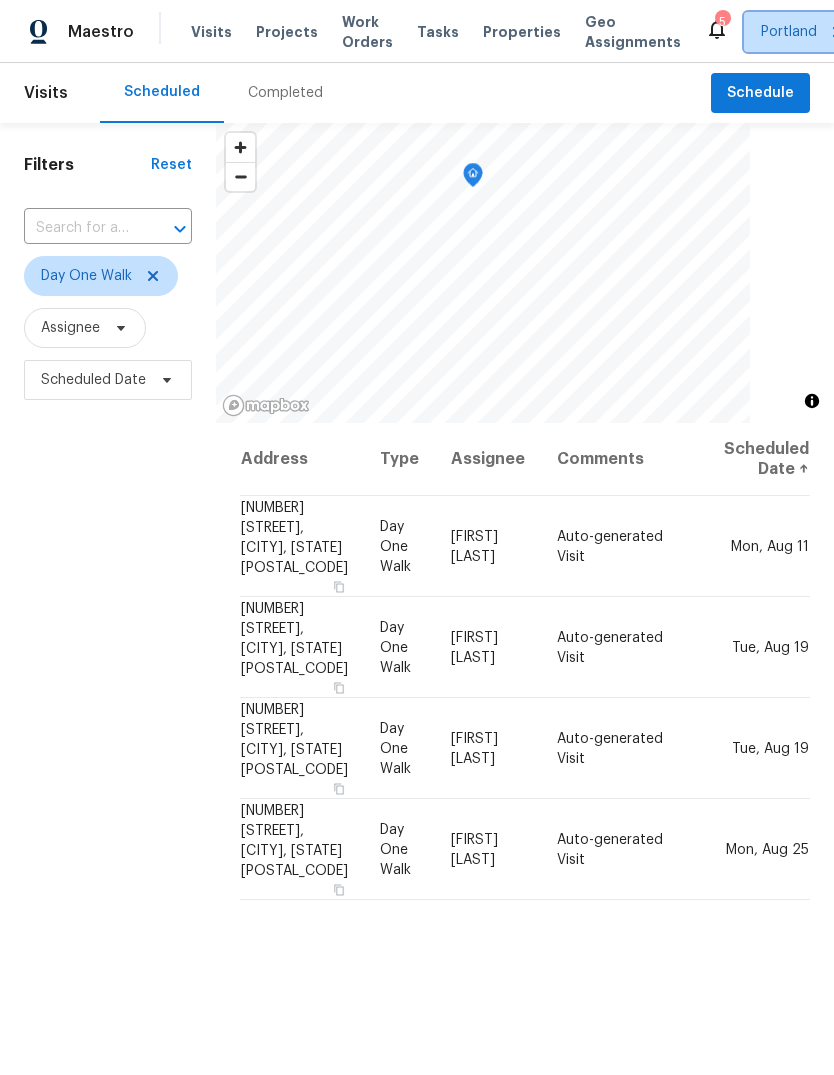click on "Portland" at bounding box center [789, 32] 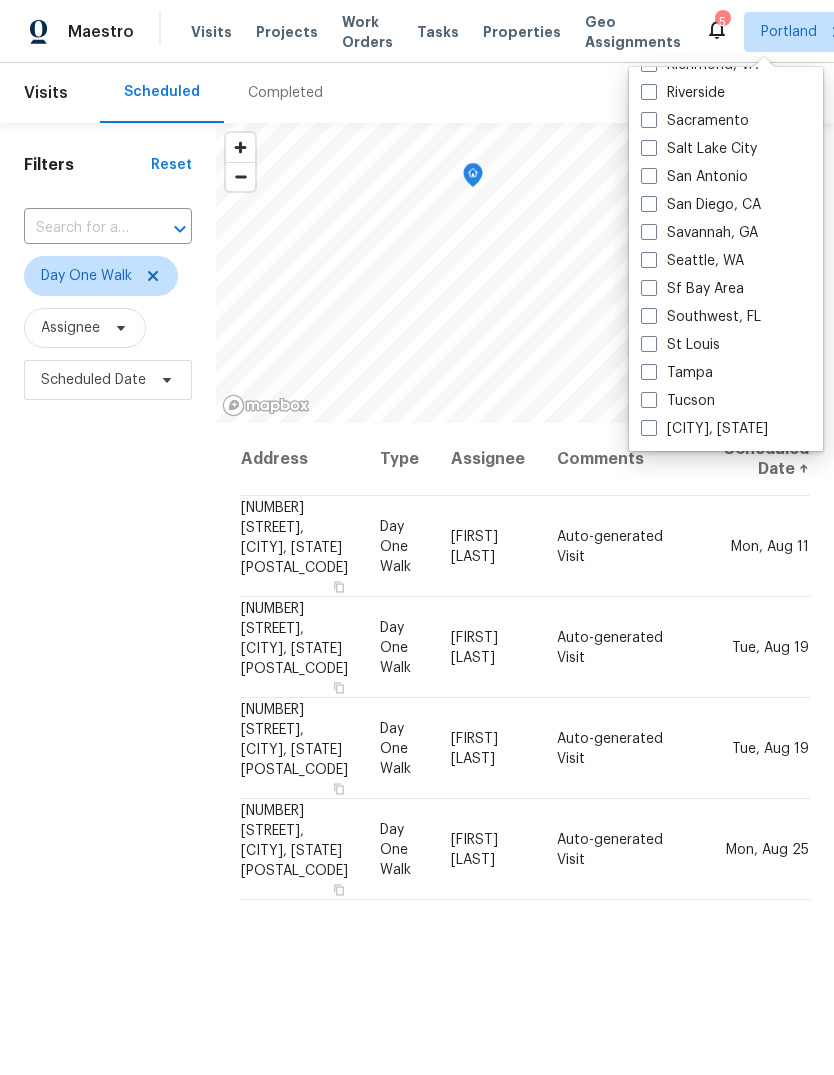 scroll, scrollTop: 1340, scrollLeft: 0, axis: vertical 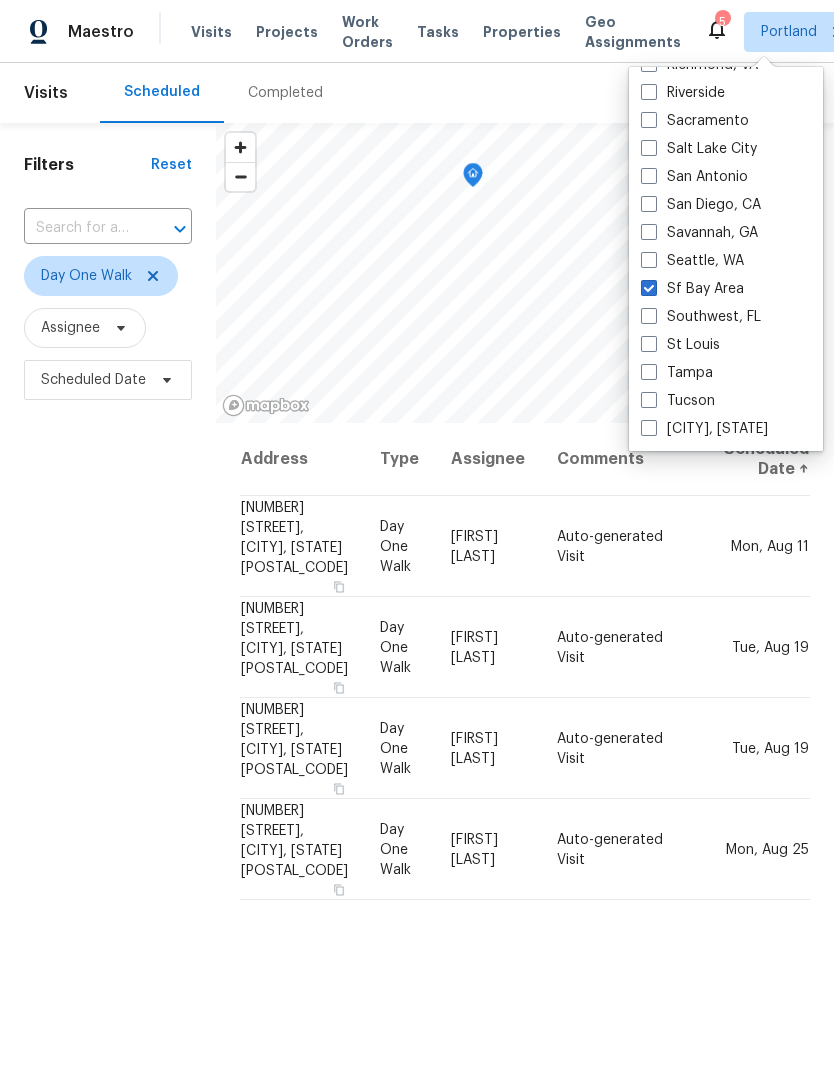 checkbox on "true" 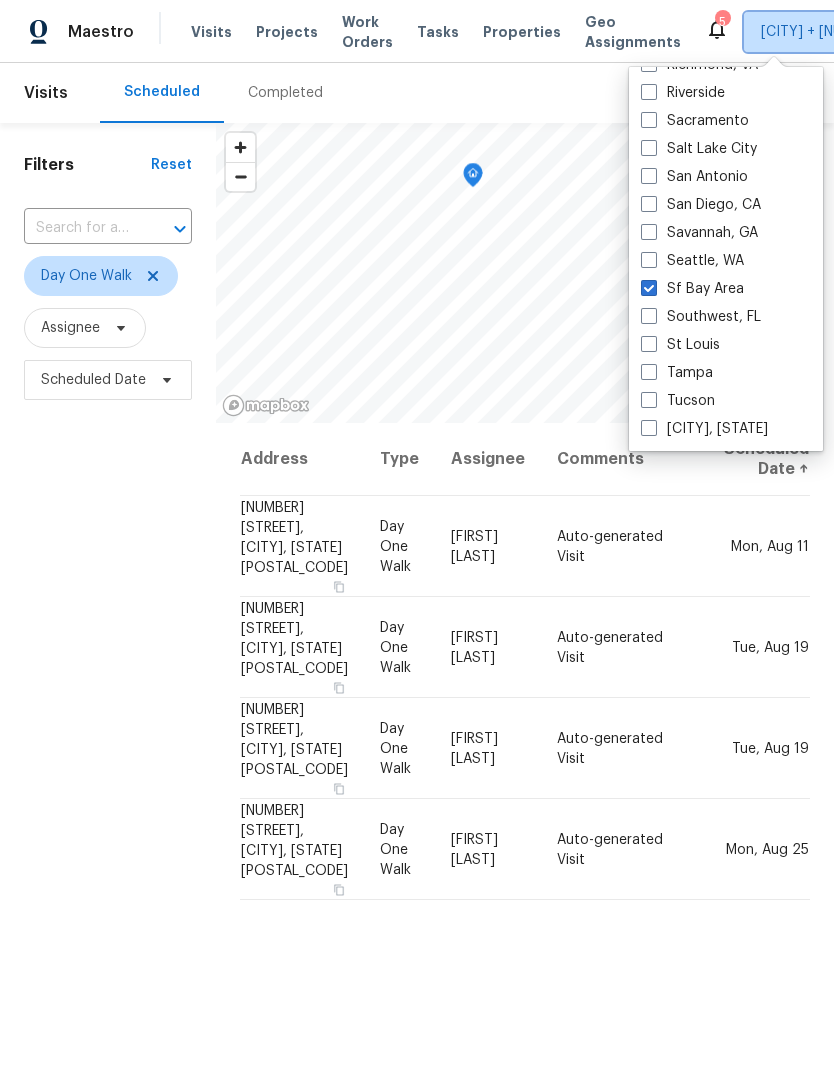 click on "[CITY] + [NUMBER]" at bounding box center [821, 32] 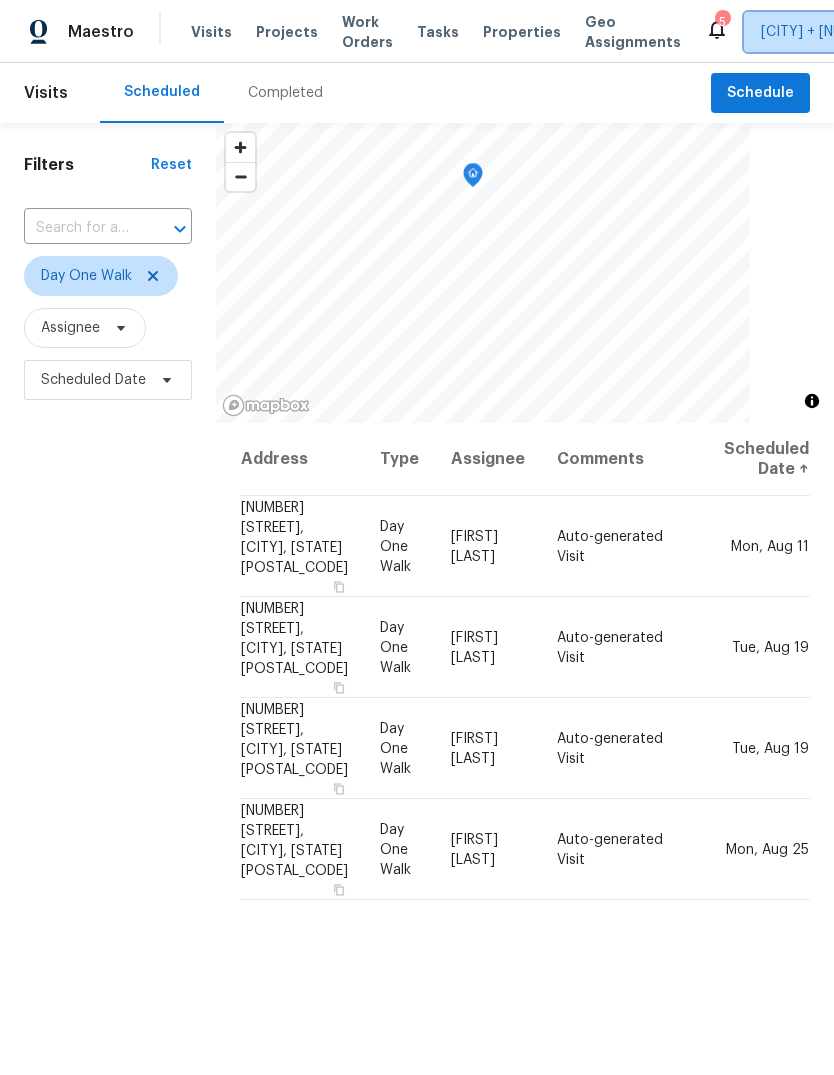 click on "[CITY] + [NUMBER]" at bounding box center (821, 32) 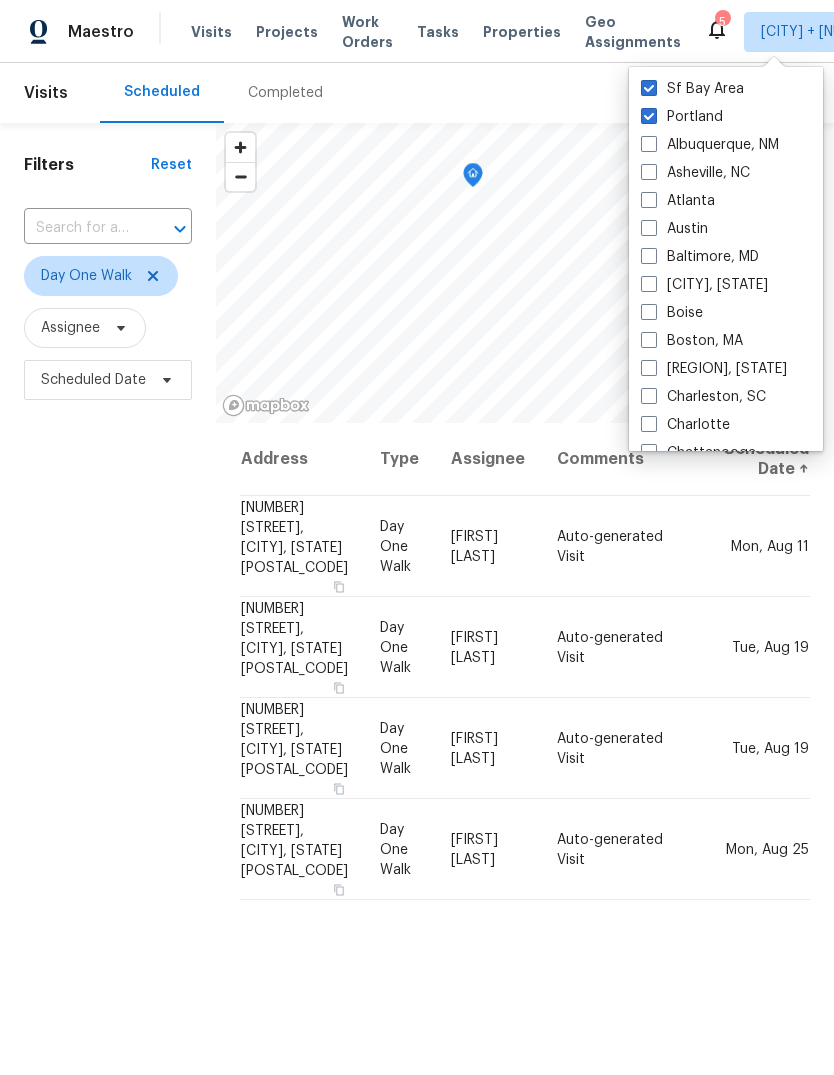 click at bounding box center [649, 116] 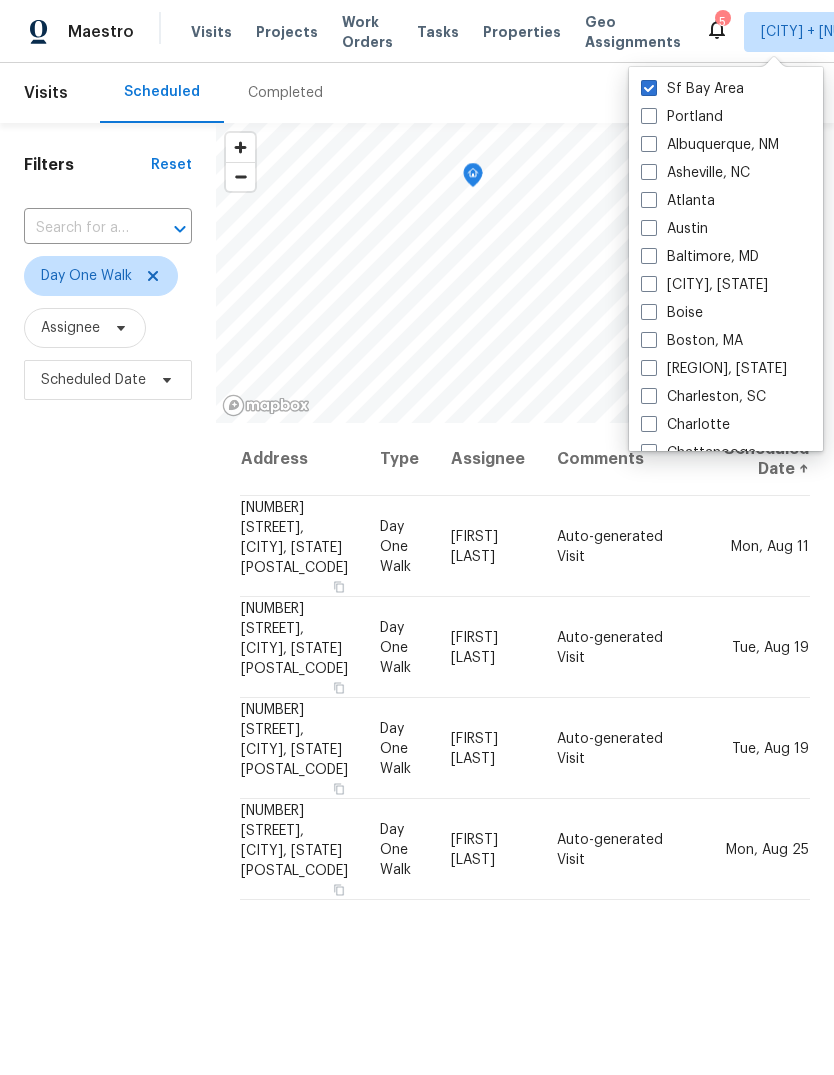 checkbox on "false" 